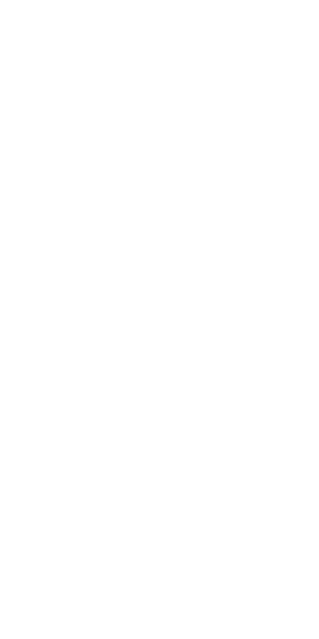 scroll, scrollTop: 0, scrollLeft: 0, axis: both 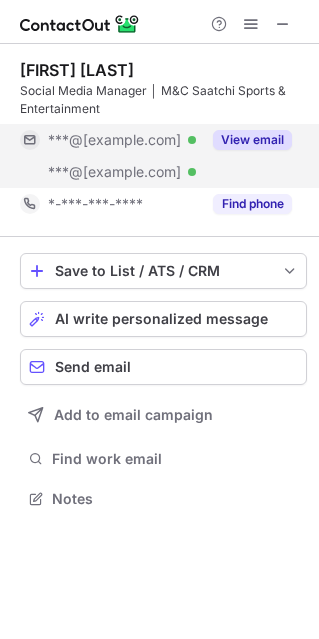 click on "View email" at bounding box center (252, 140) 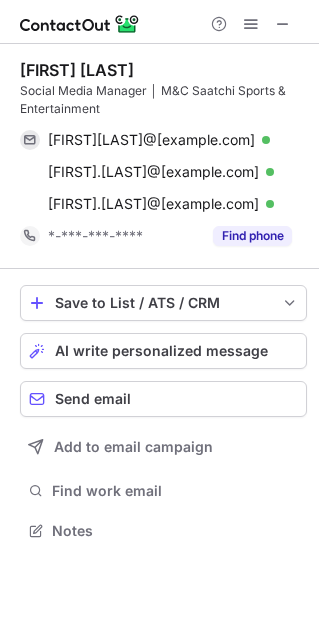 scroll, scrollTop: 10, scrollLeft: 9, axis: both 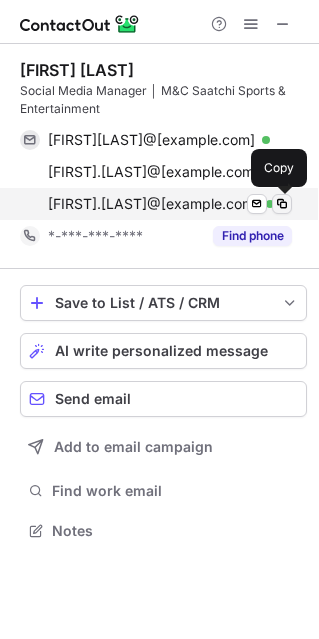 click at bounding box center (282, 204) 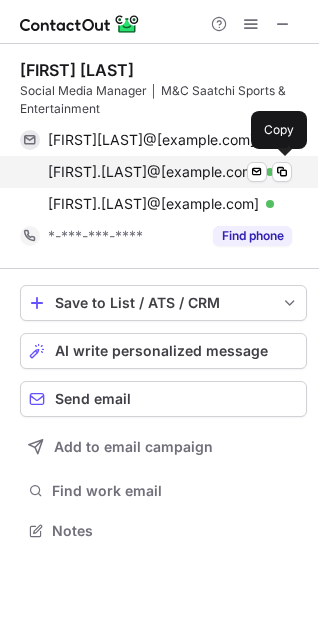 type 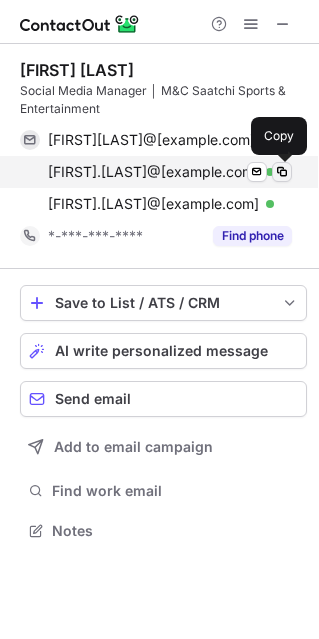 click at bounding box center (282, 172) 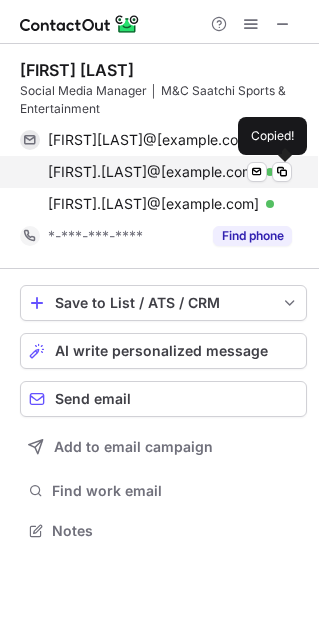 type 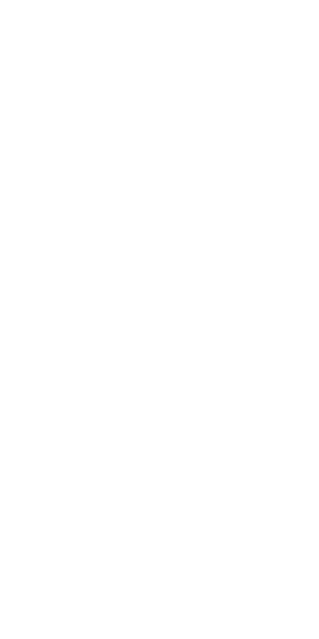 scroll, scrollTop: 0, scrollLeft: 0, axis: both 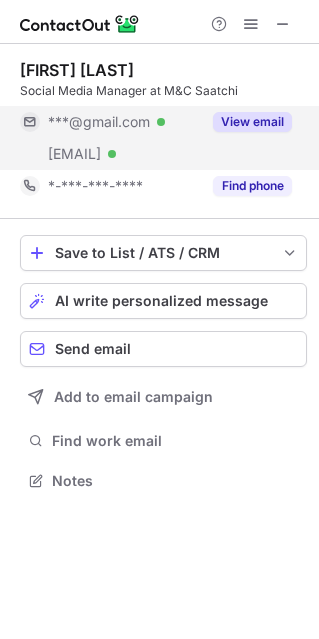 click at bounding box center [283, 24] 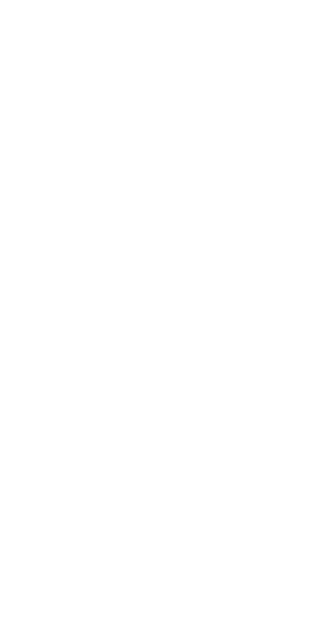 scroll, scrollTop: 0, scrollLeft: 0, axis: both 